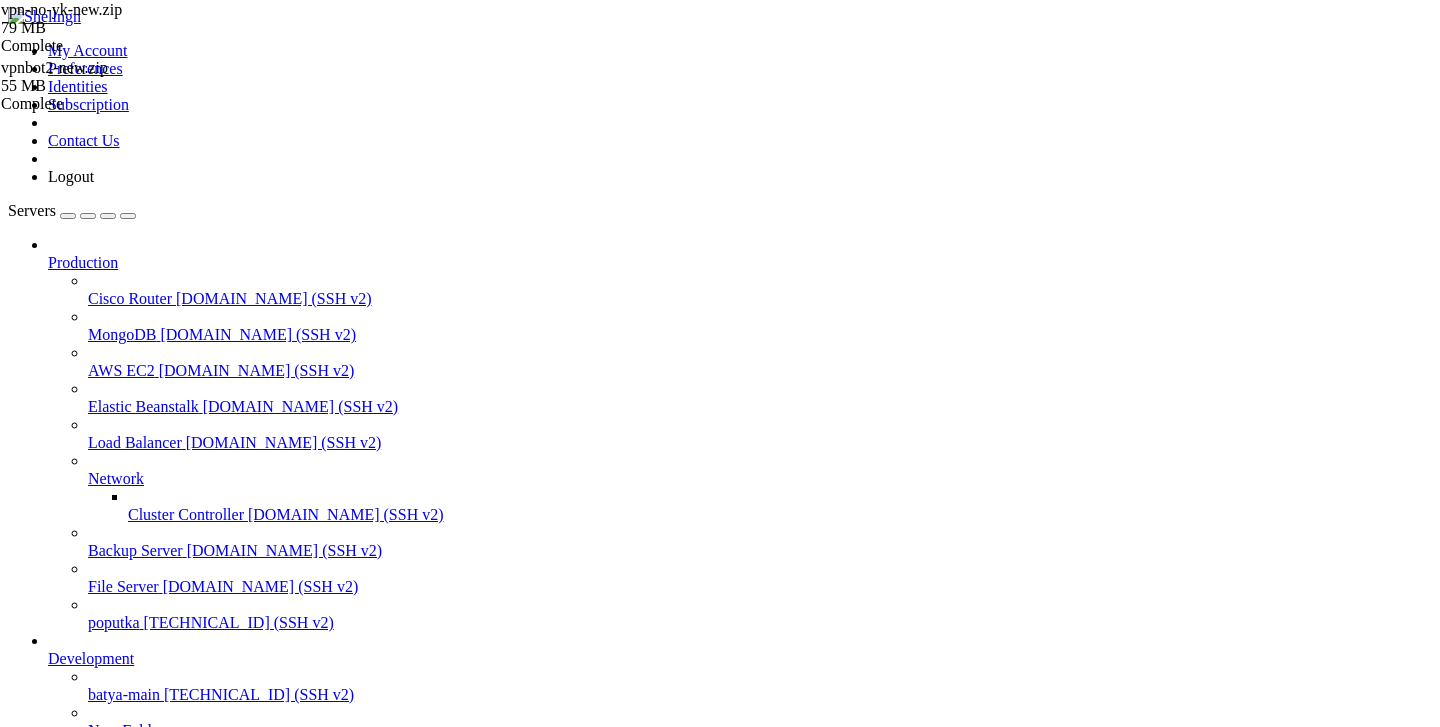 scroll, scrollTop: 0, scrollLeft: 0, axis: both 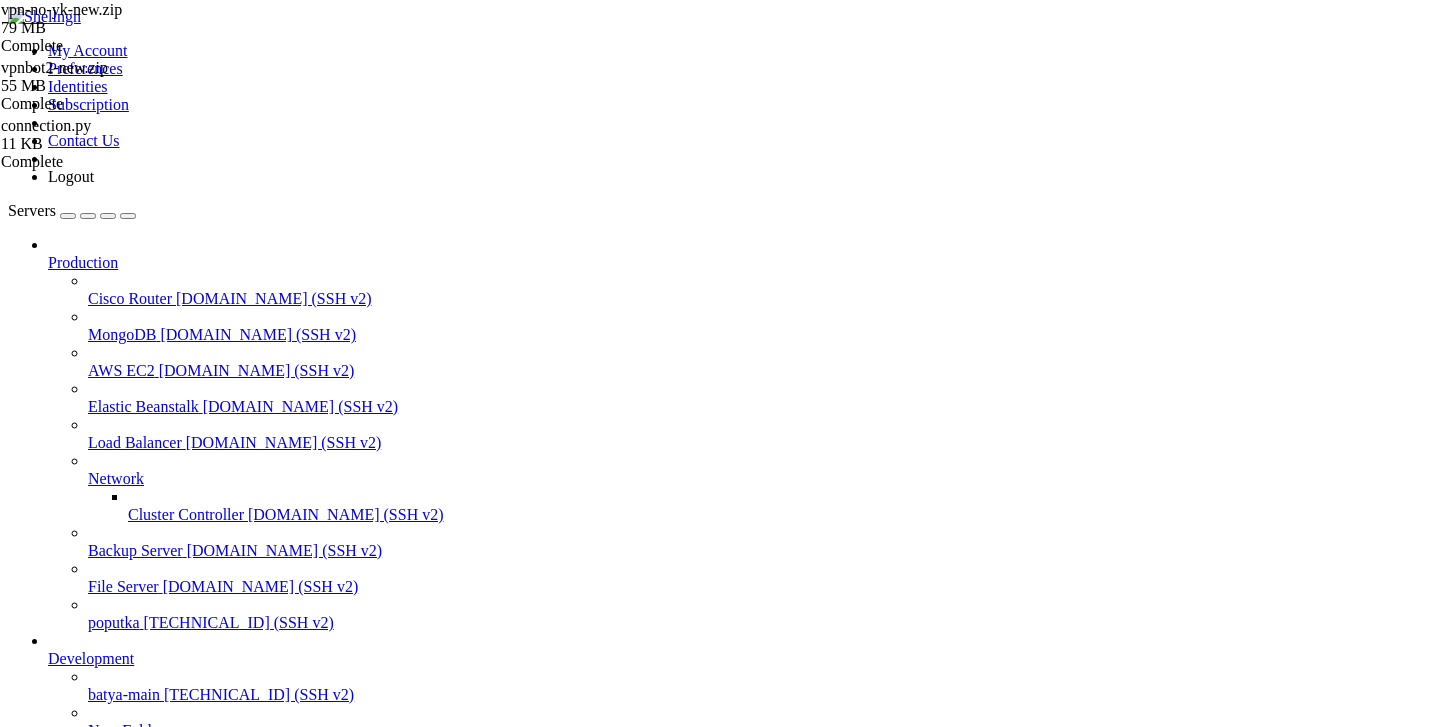click on "  .." at bounding box center (267, 1311) 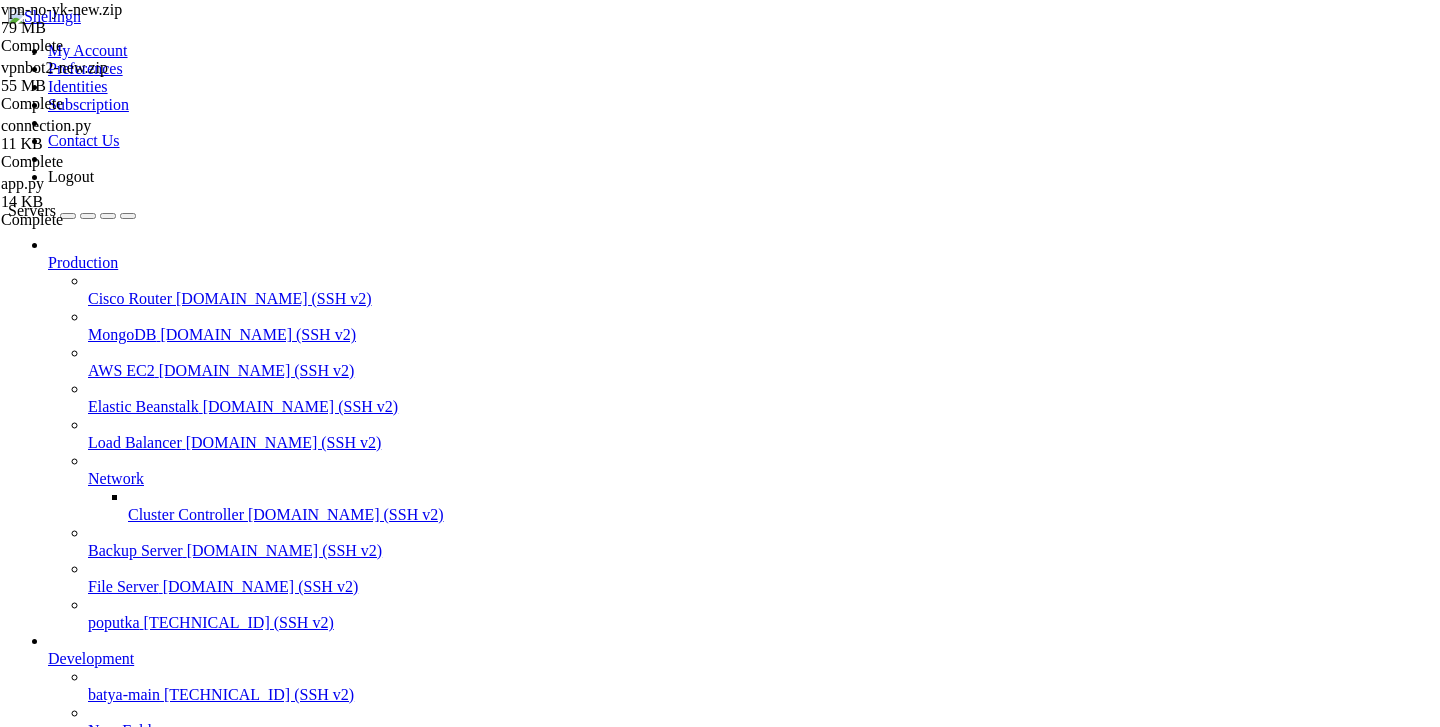 click on "batya-main" at bounding box center (84, 834) 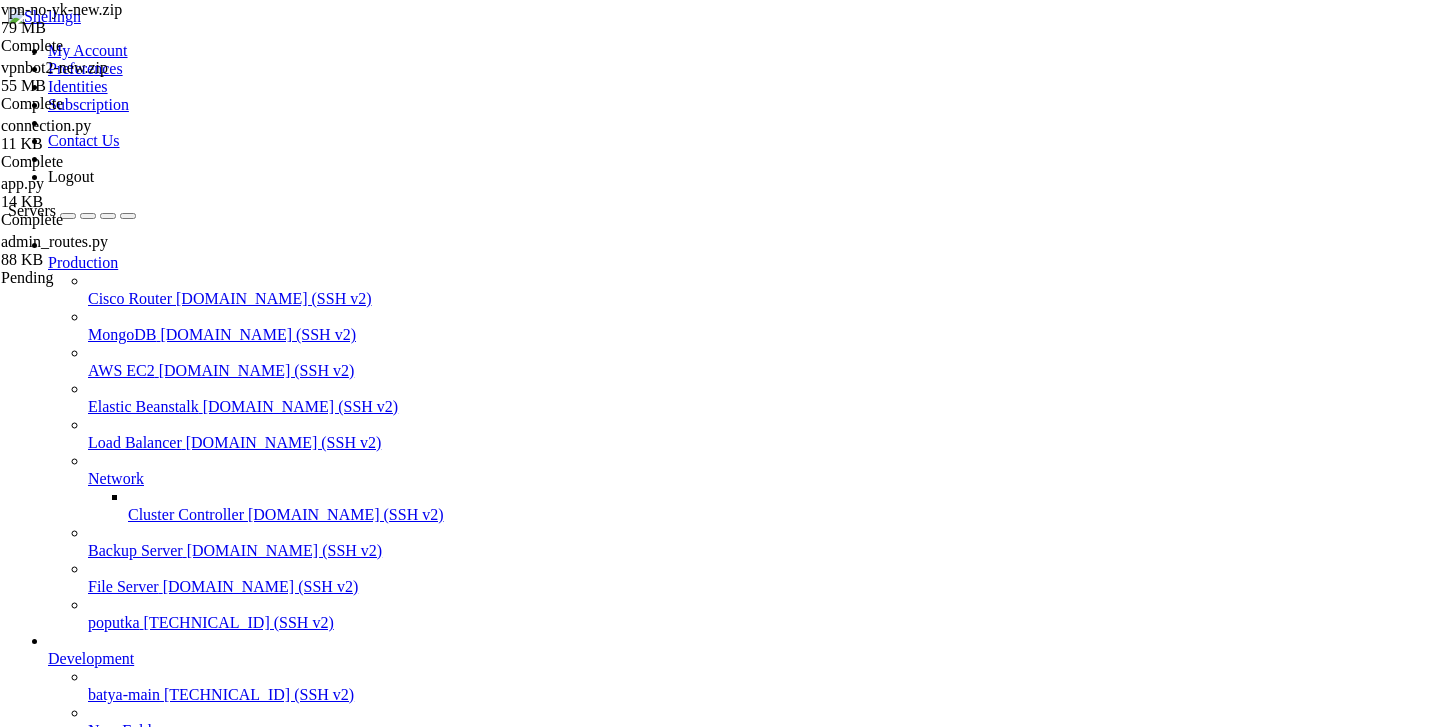 click on "Reconnect" at bounding box center [48, 1937] 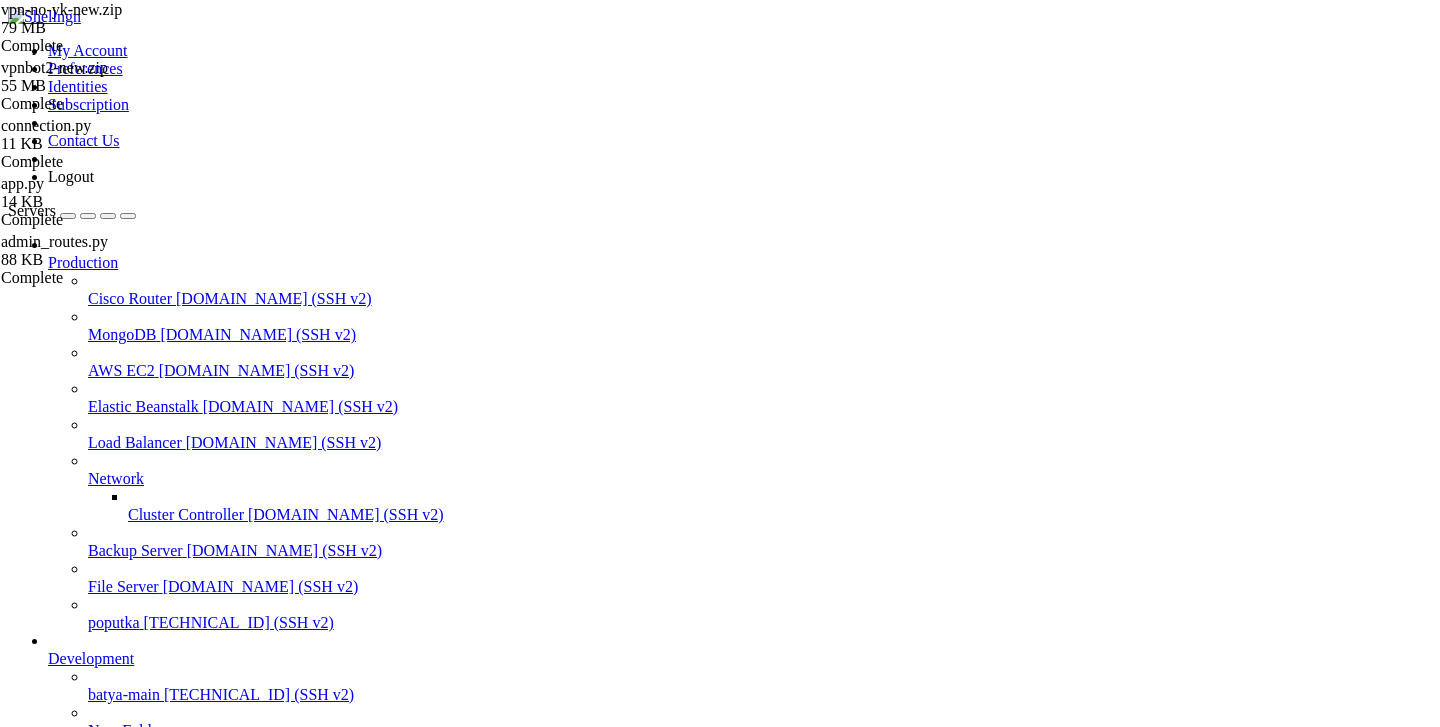 click on "batya-main
" at bounding box center (740, 844) 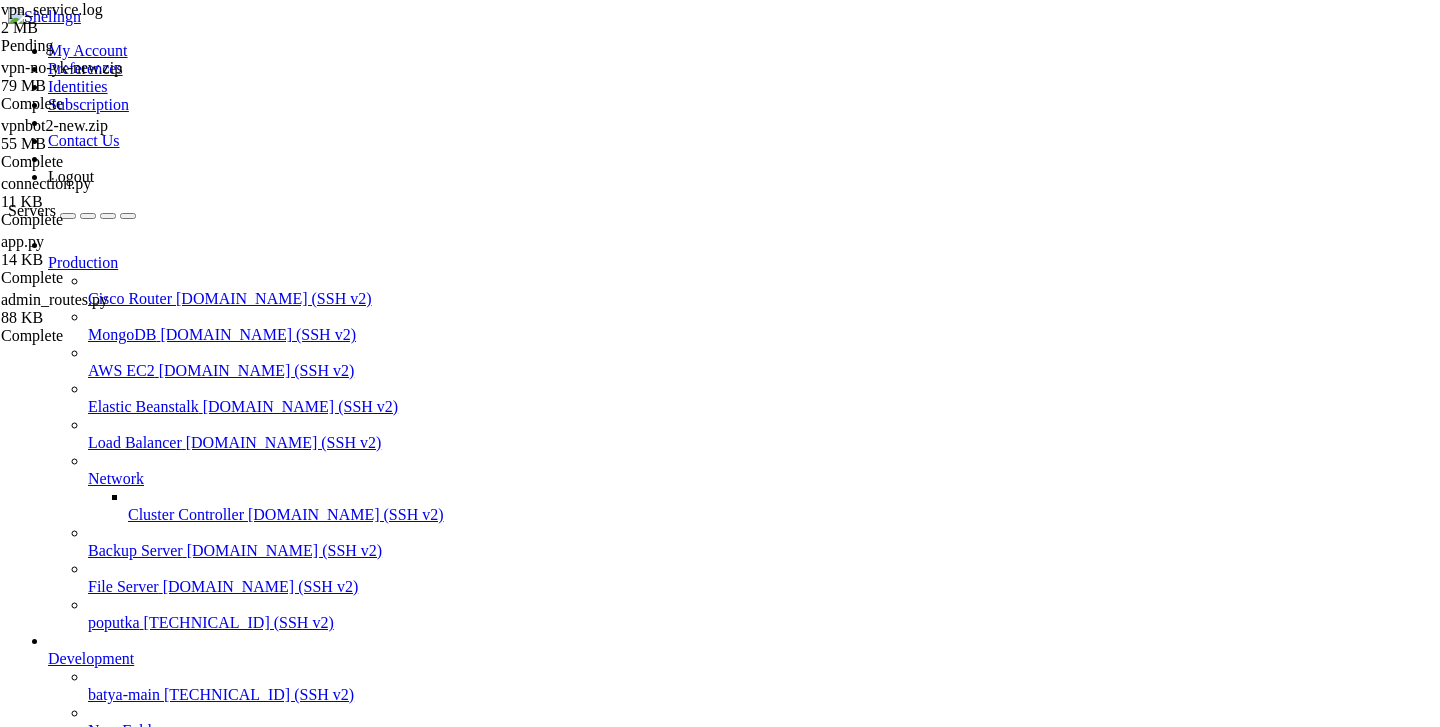 click on "Reconnect" at bounding box center [48, 1937] 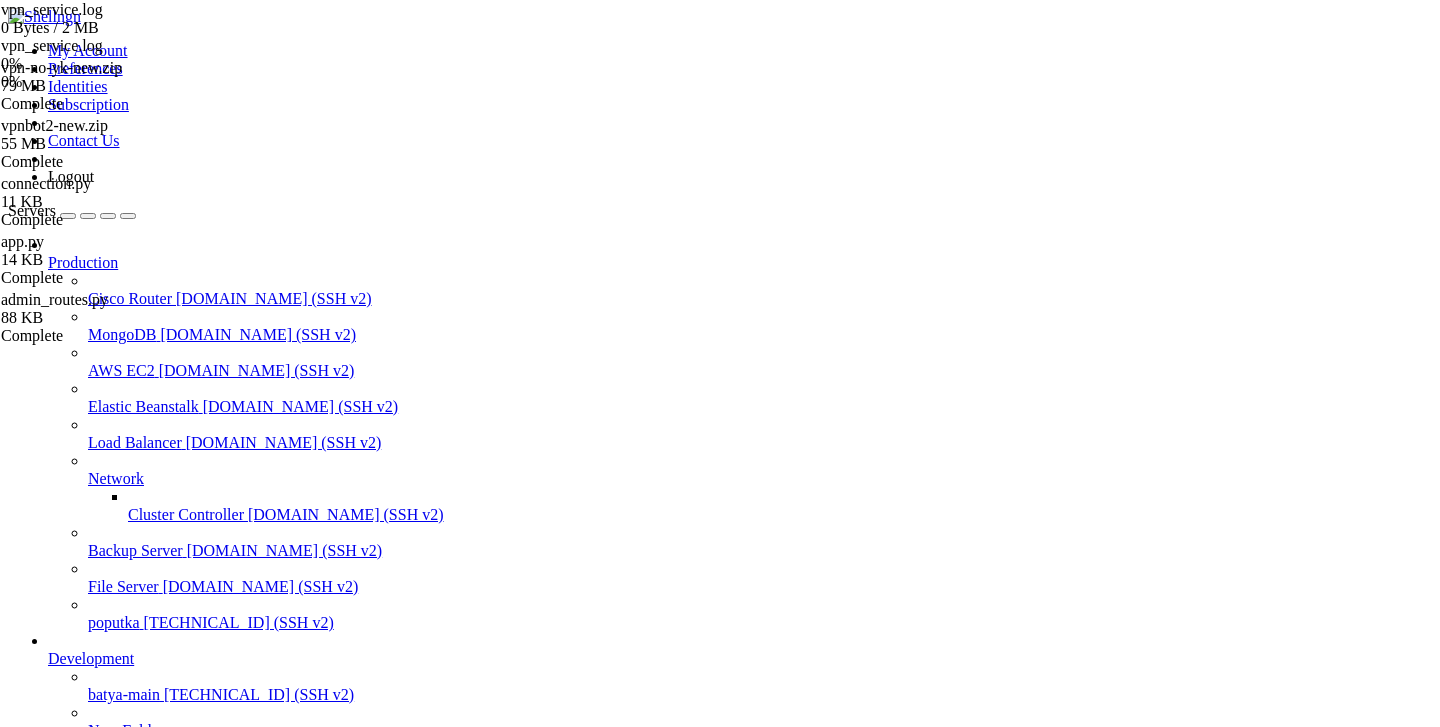 click at bounding box center (1140, 1836) 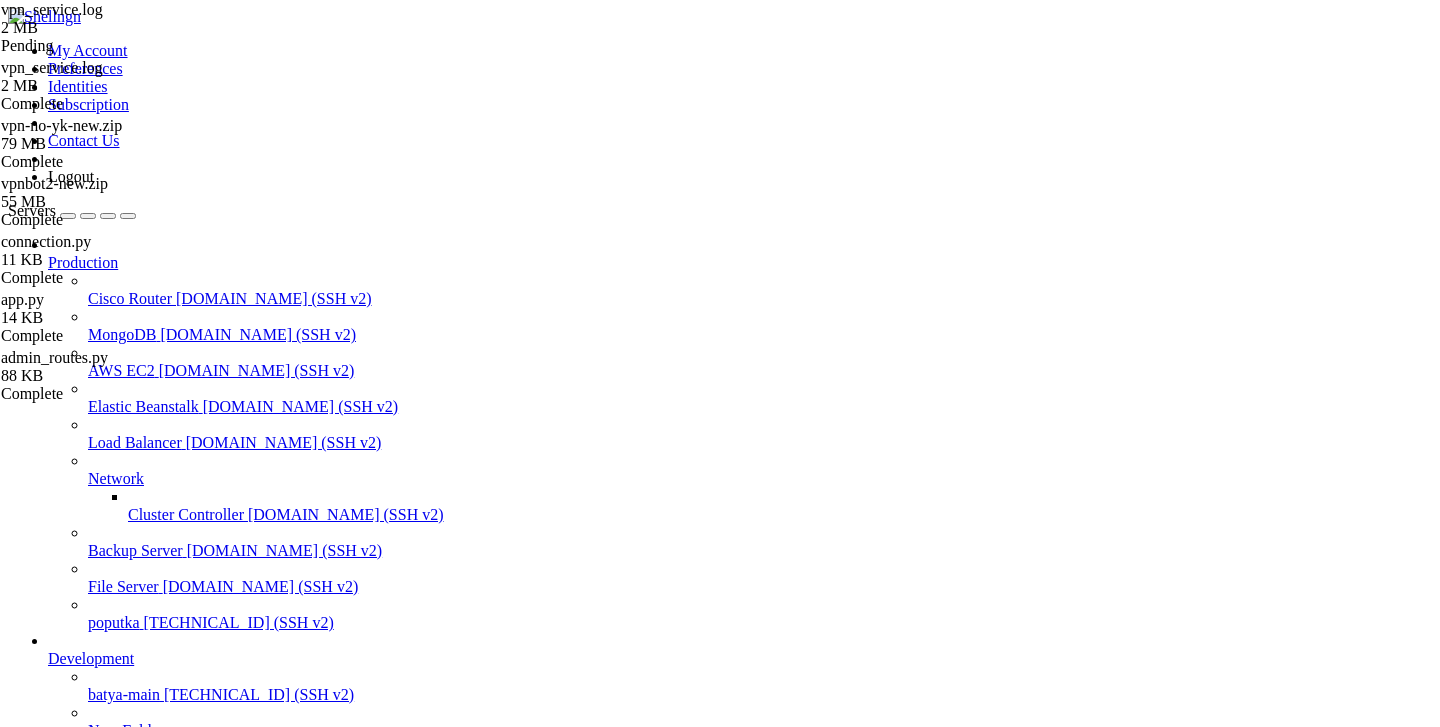 scroll, scrollTop: 309, scrollLeft: 0, axis: vertical 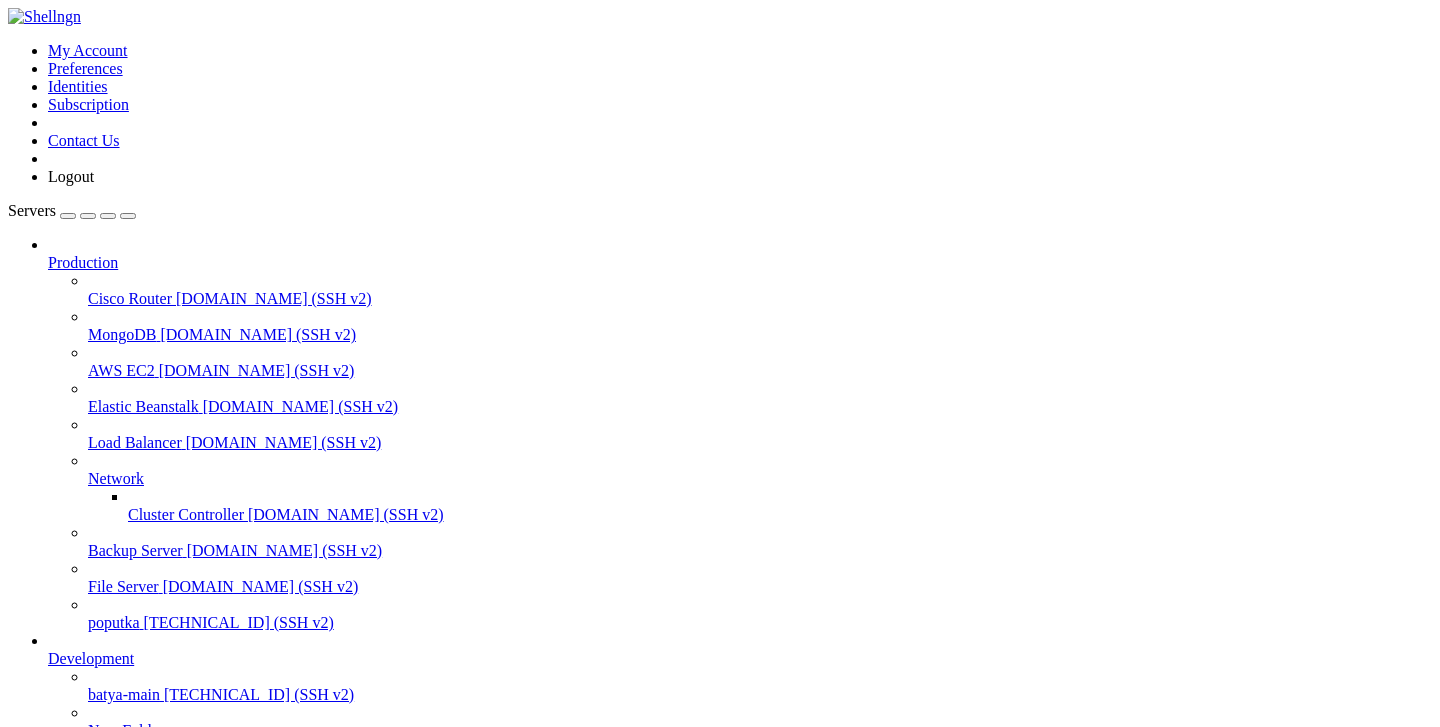 click at bounding box center (16, 1175) 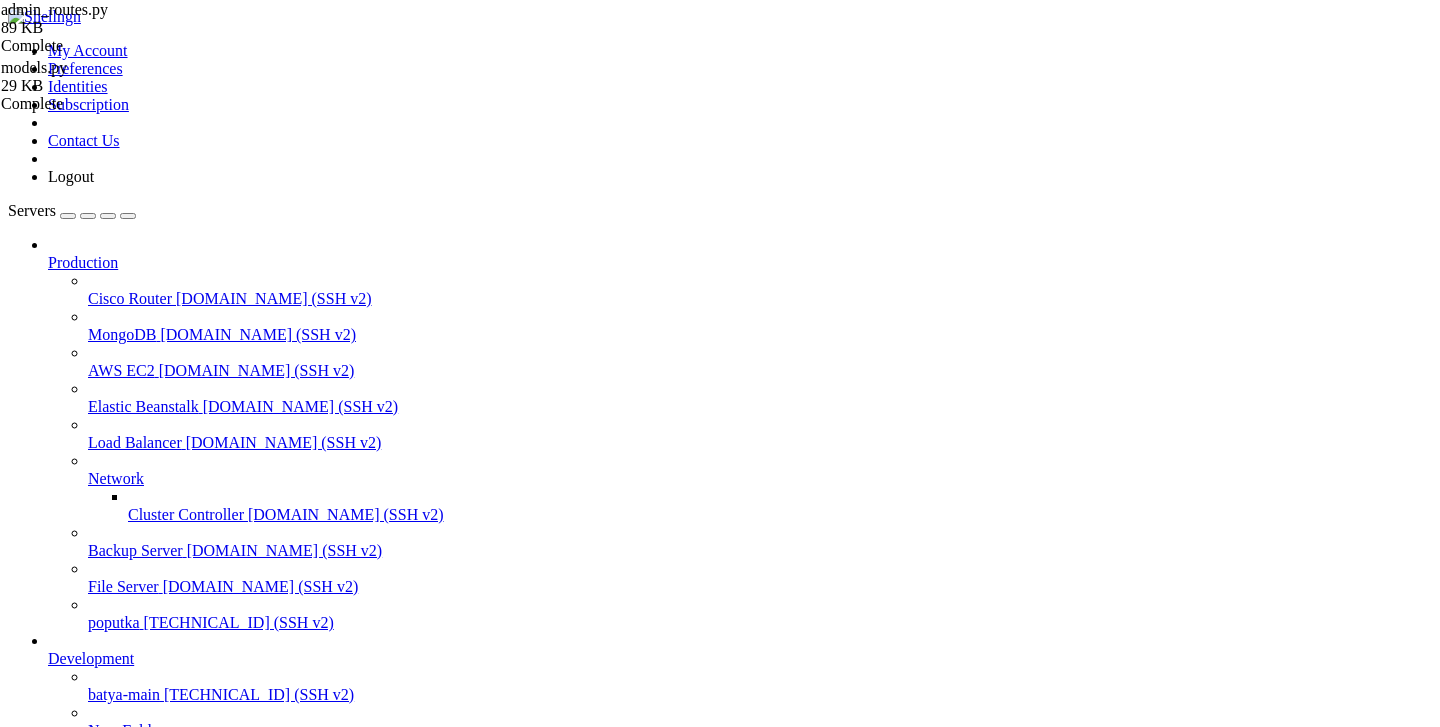 scroll, scrollTop: 208, scrollLeft: 0, axis: vertical 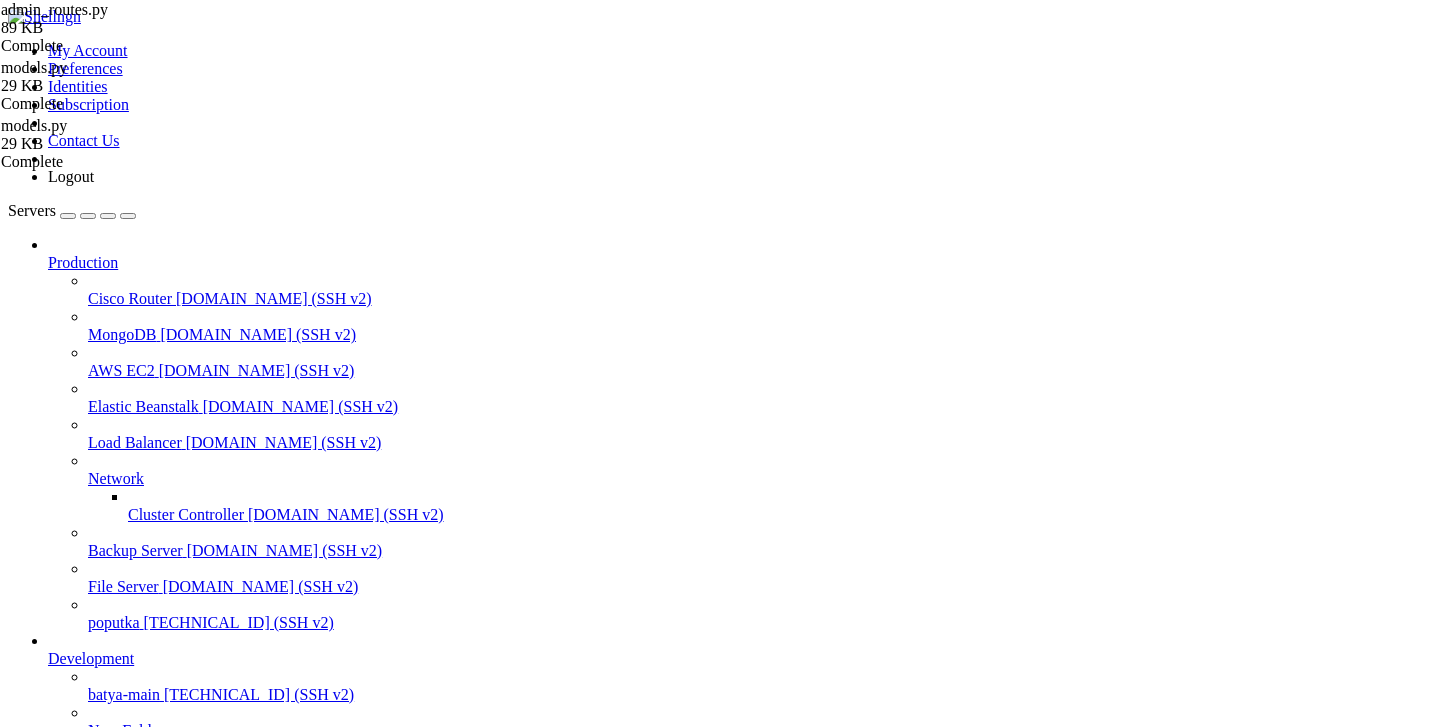 click on "  .." at bounding box center (267, 1311) 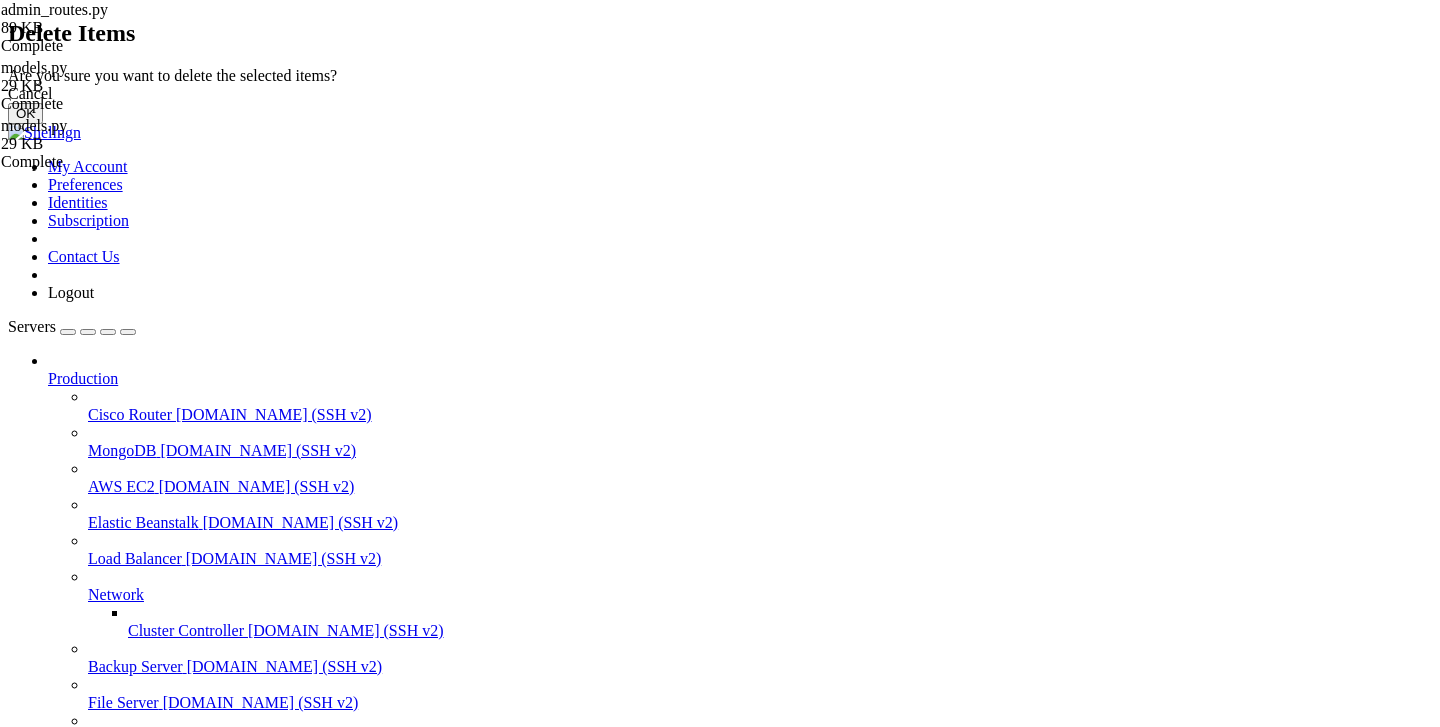 click on "OK" at bounding box center [25, 113] 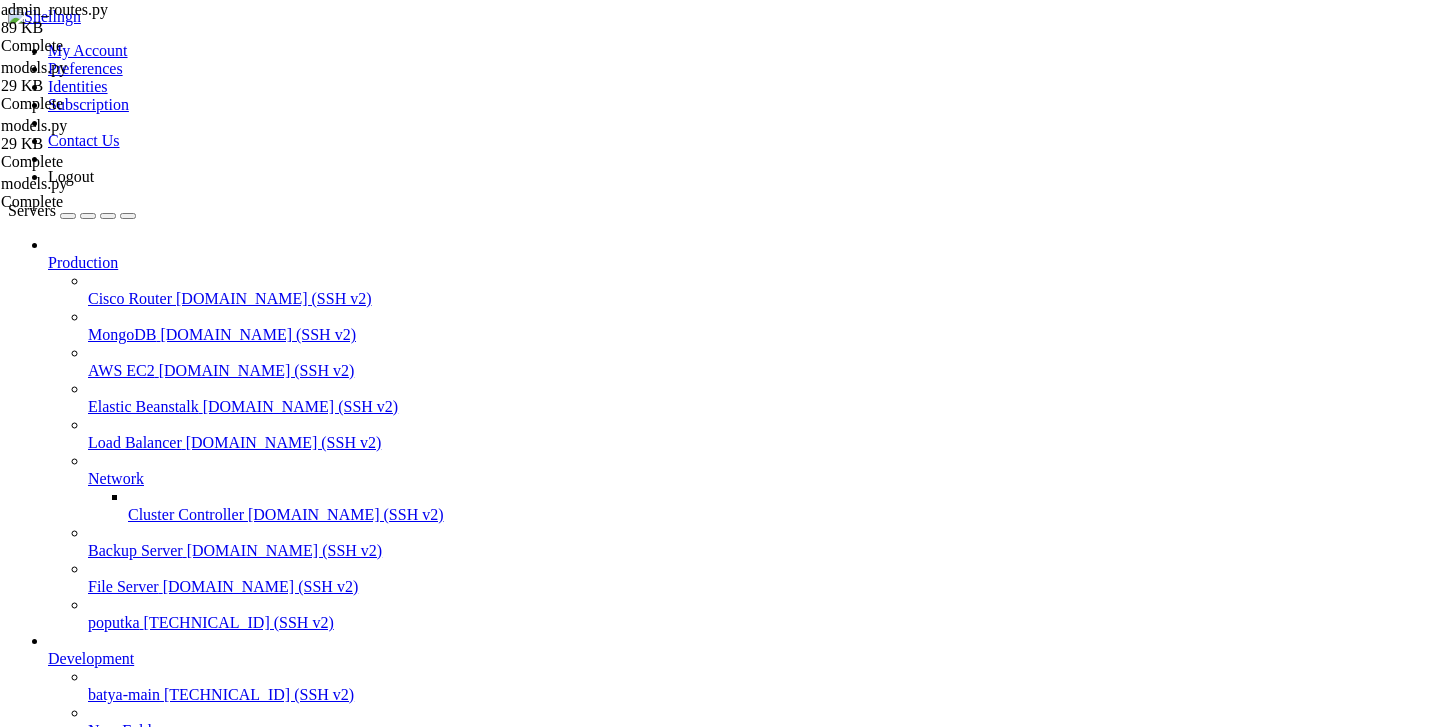 scroll, scrollTop: 54, scrollLeft: 0, axis: vertical 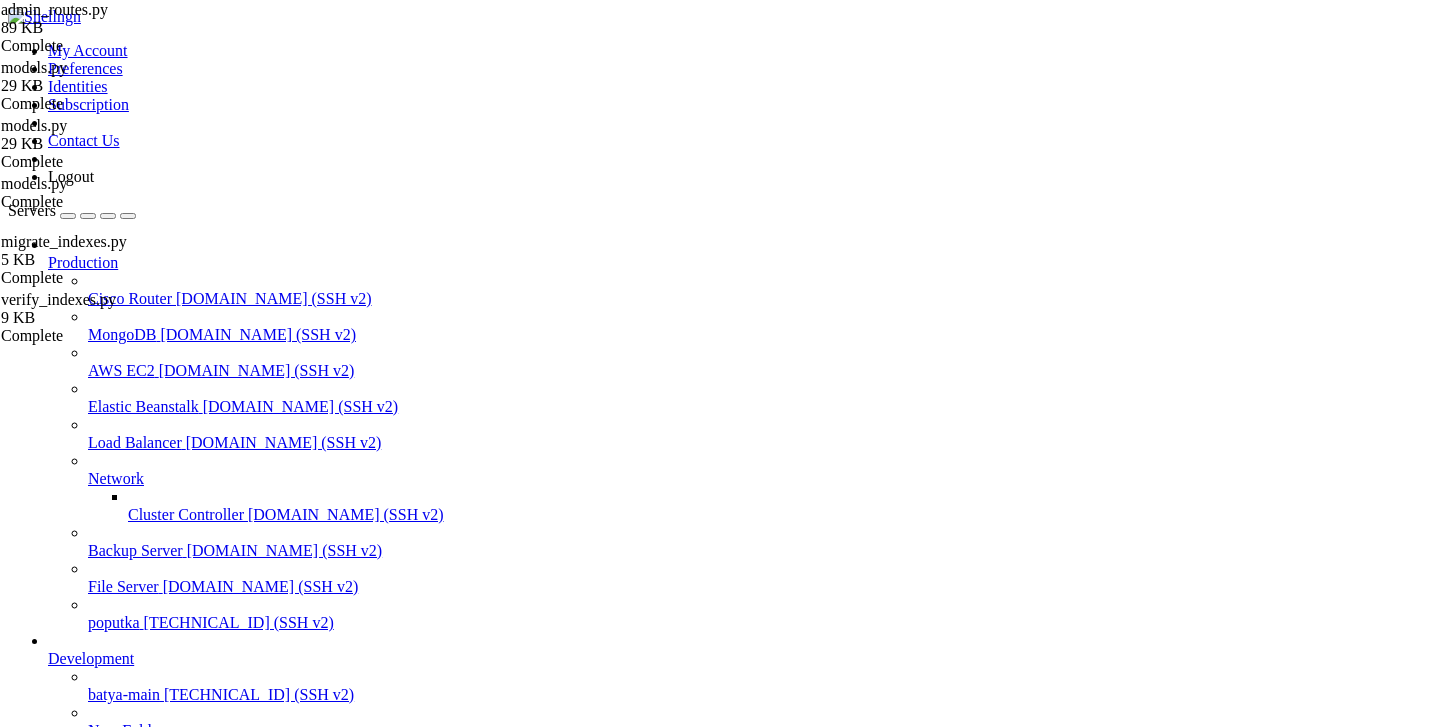 click on "batya-main" at bounding box center (84, 834) 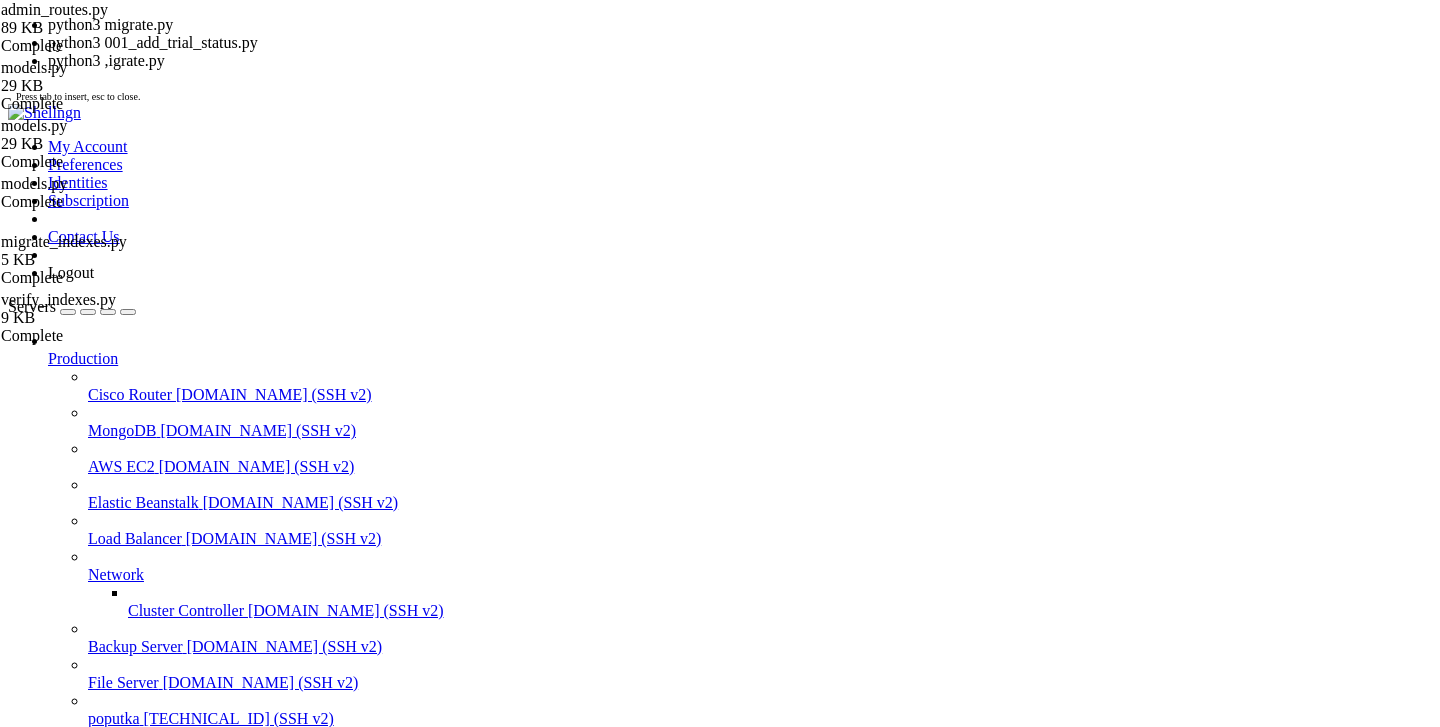 scroll, scrollTop: 15, scrollLeft: 0, axis: vertical 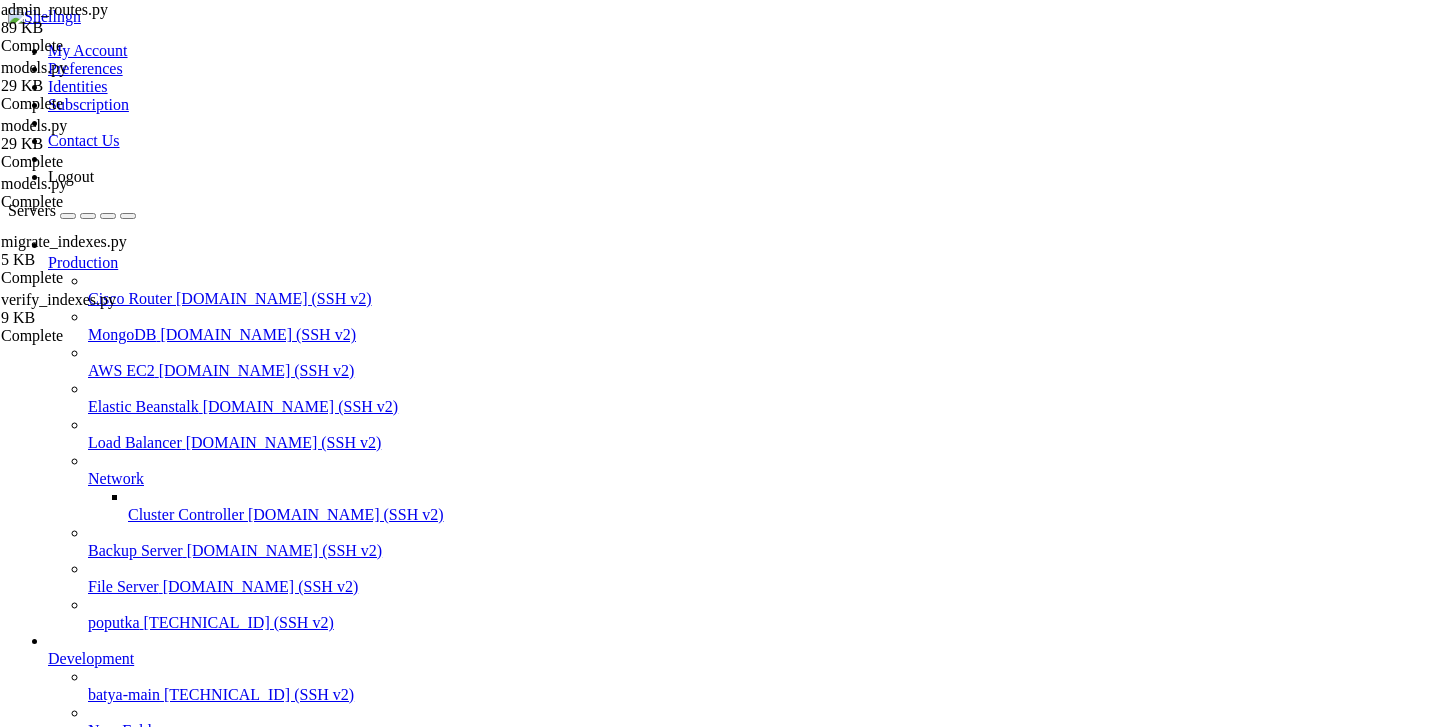 drag, startPoint x: 496, startPoint y: 1794, endPoint x: 13, endPoint y: 1289, distance: 698.7947 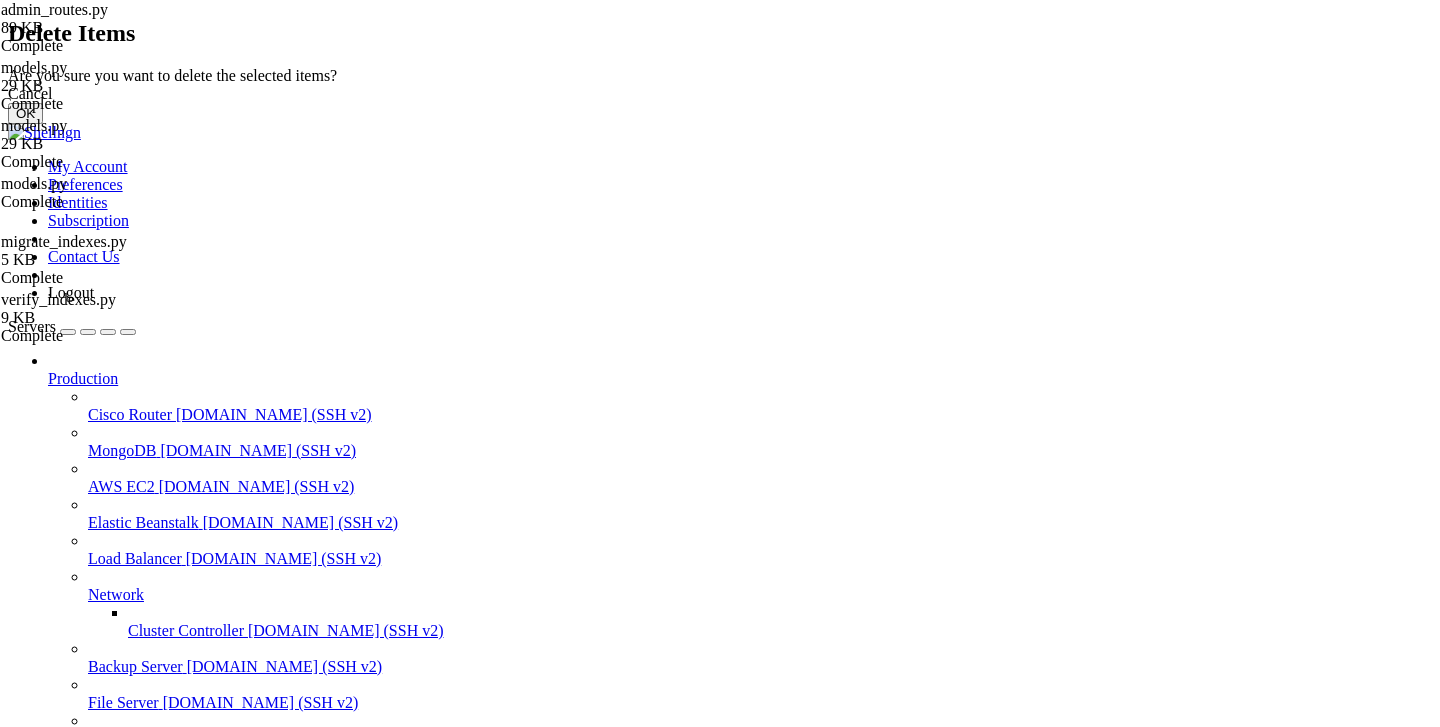 click on "OK" at bounding box center (25, 113) 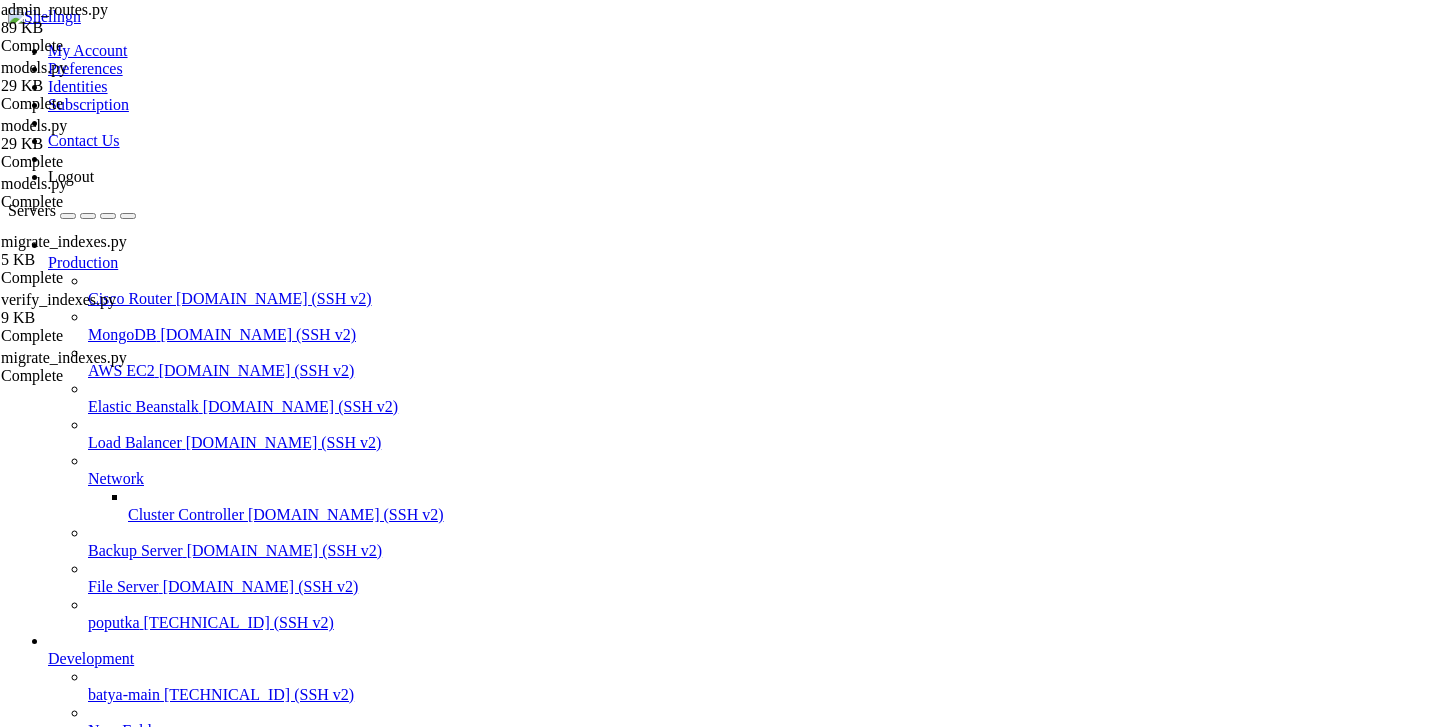 click on "Delete" at bounding box center (139, 2123) 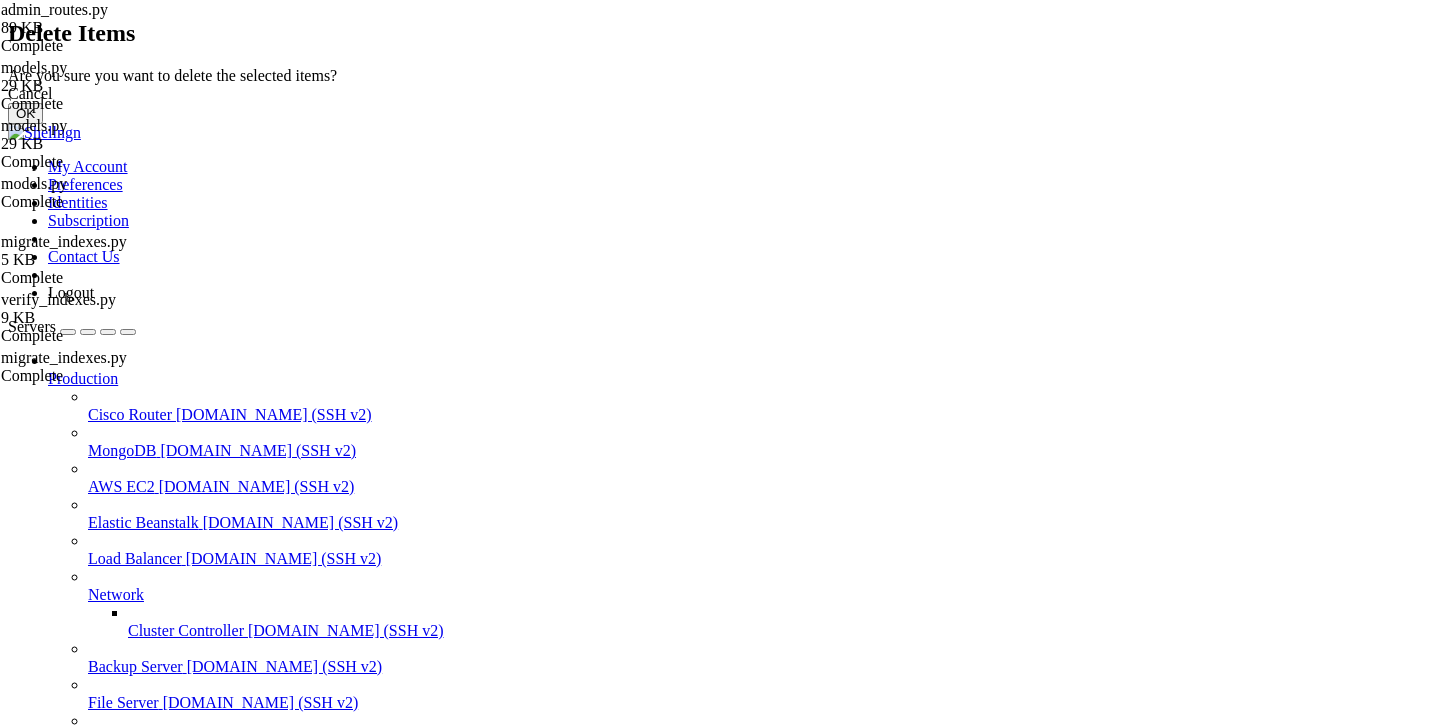 click on "OK" at bounding box center [25, 113] 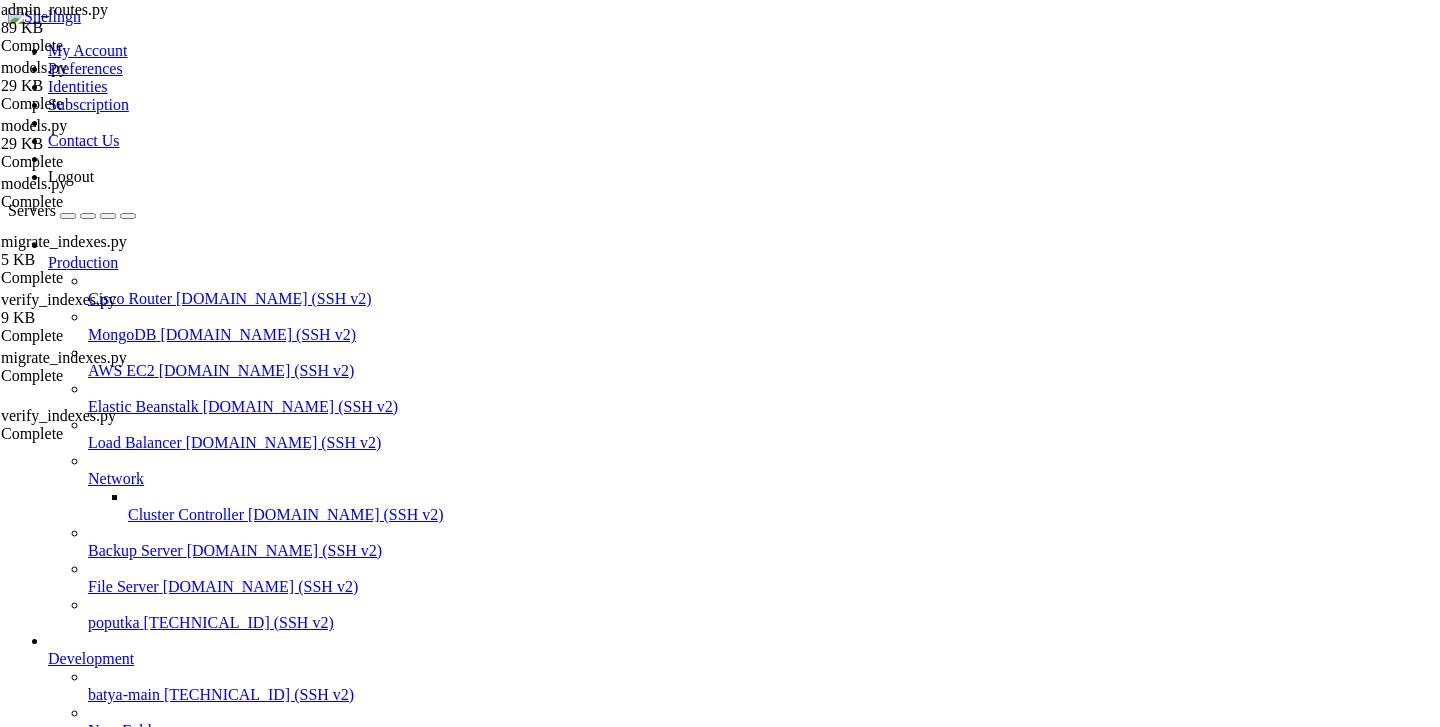 click on "  .." at bounding box center [18, 1310] 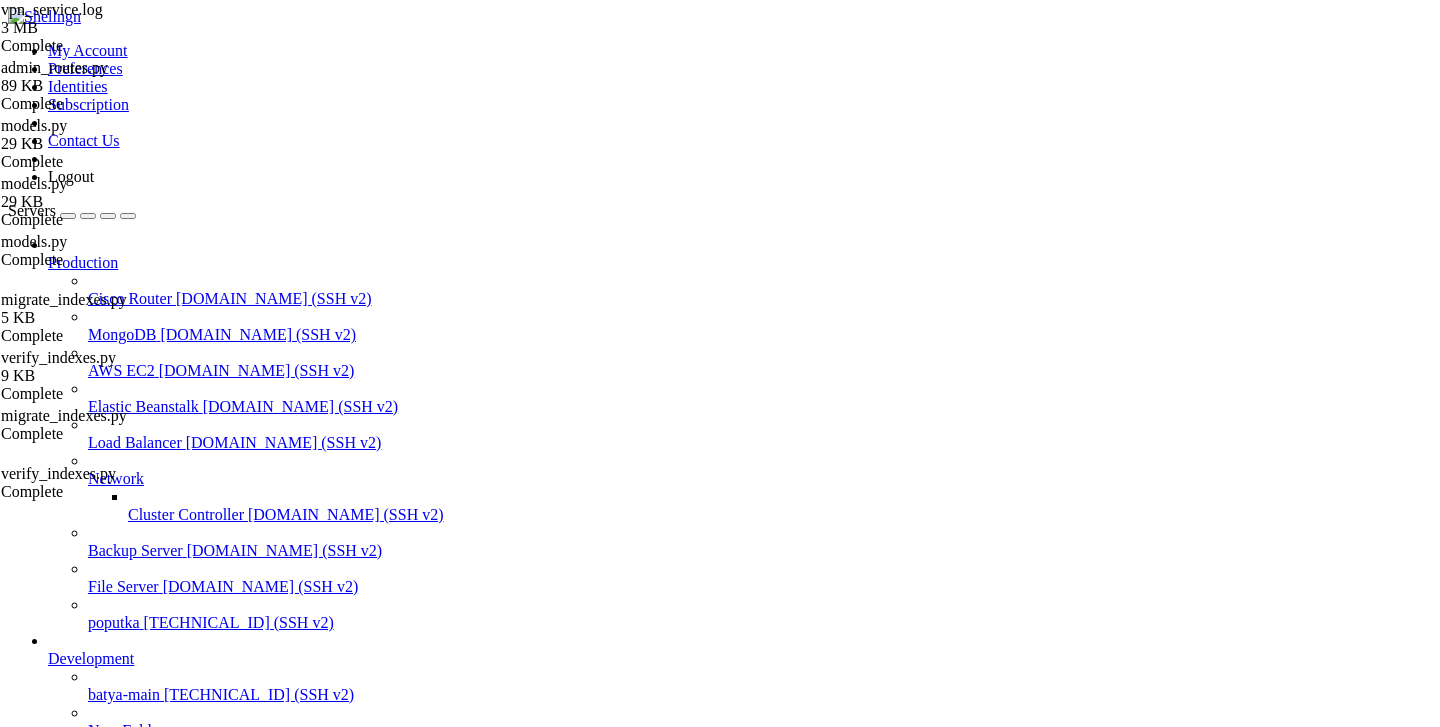 scroll, scrollTop: 426, scrollLeft: 0, axis: vertical 